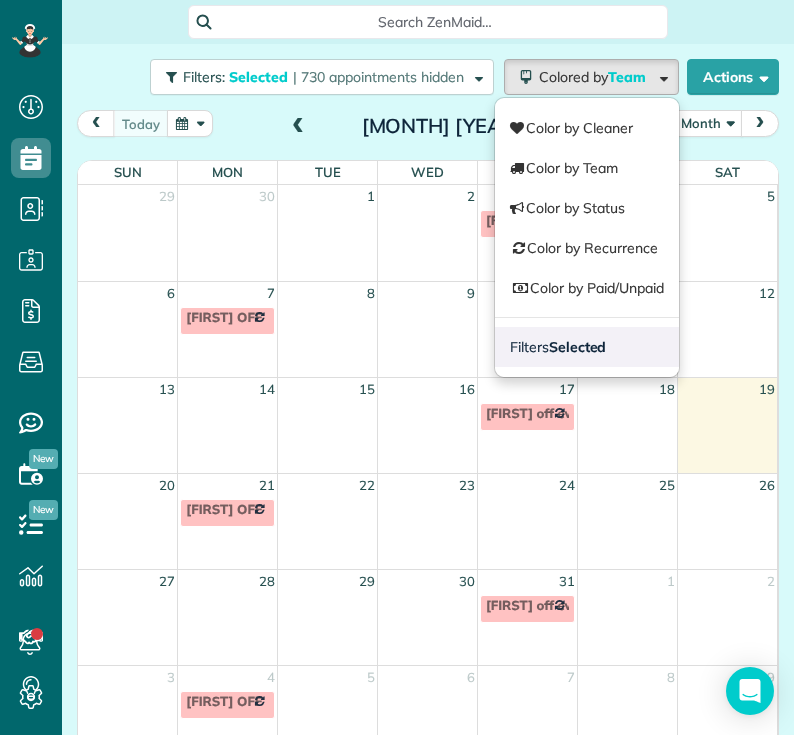 type 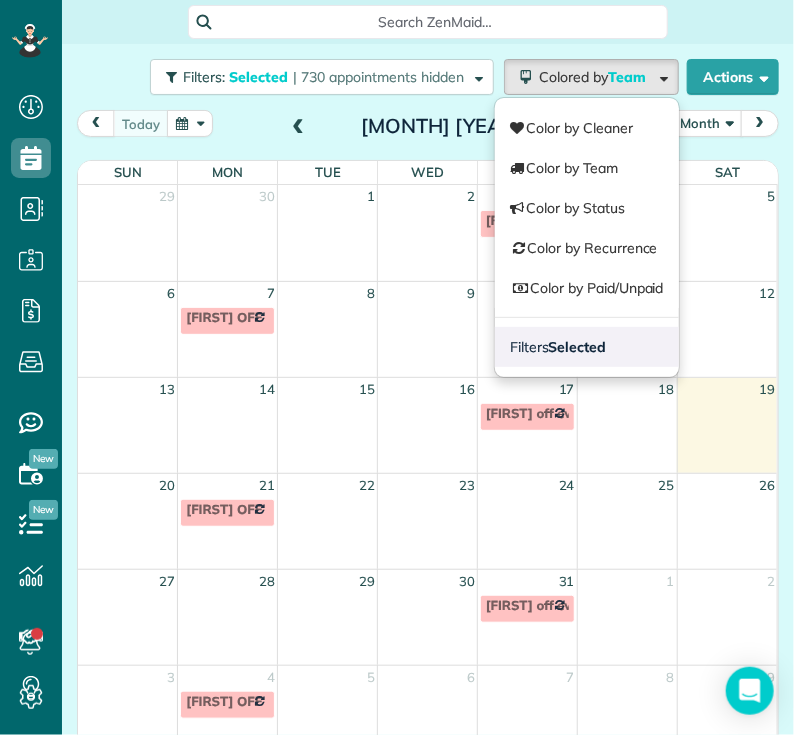 scroll, scrollTop: 735, scrollLeft: 61, axis: both 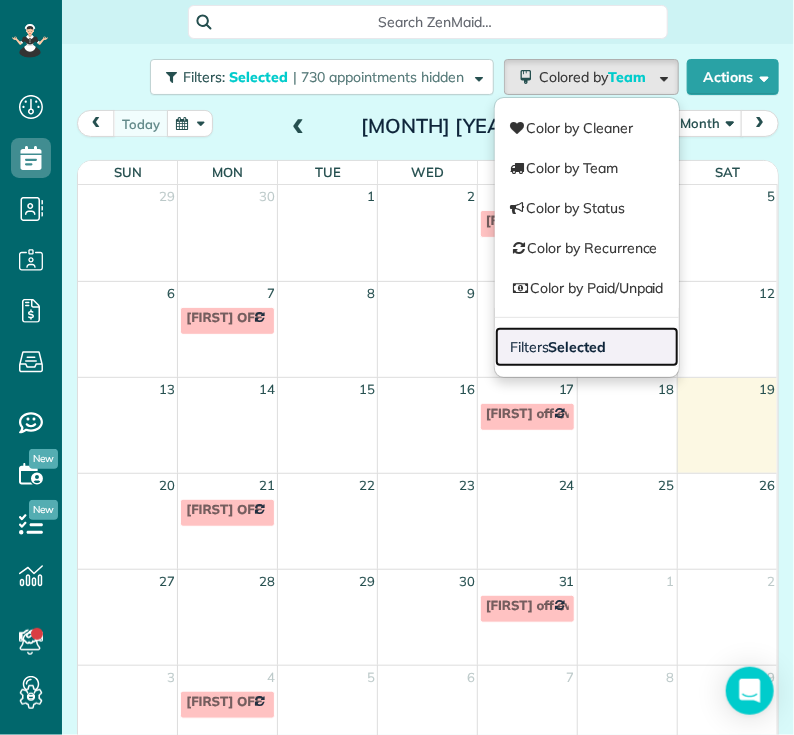 click on "Filters  Selected" at bounding box center [587, 347] 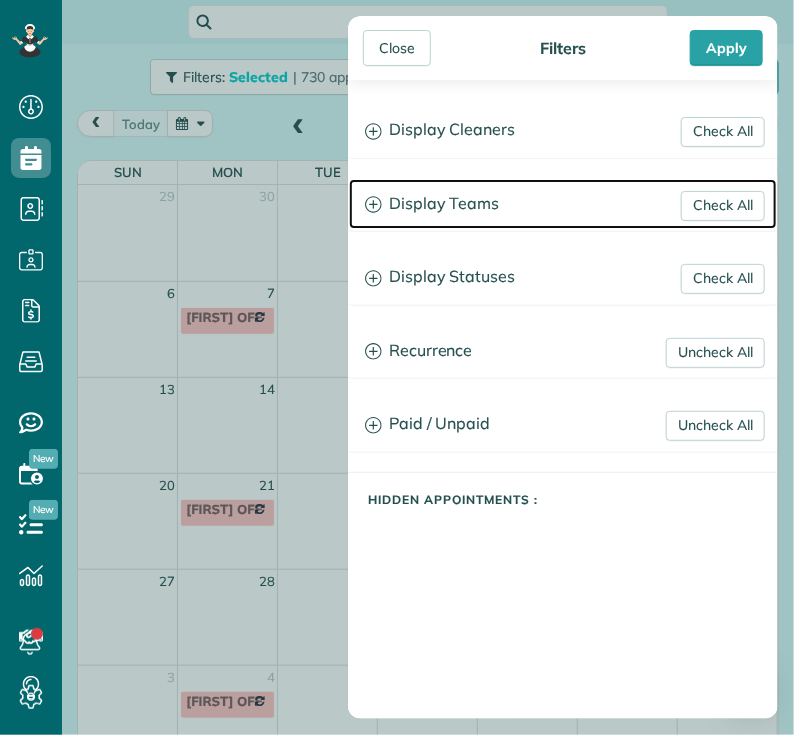 click on "Display Teams" at bounding box center [563, 204] 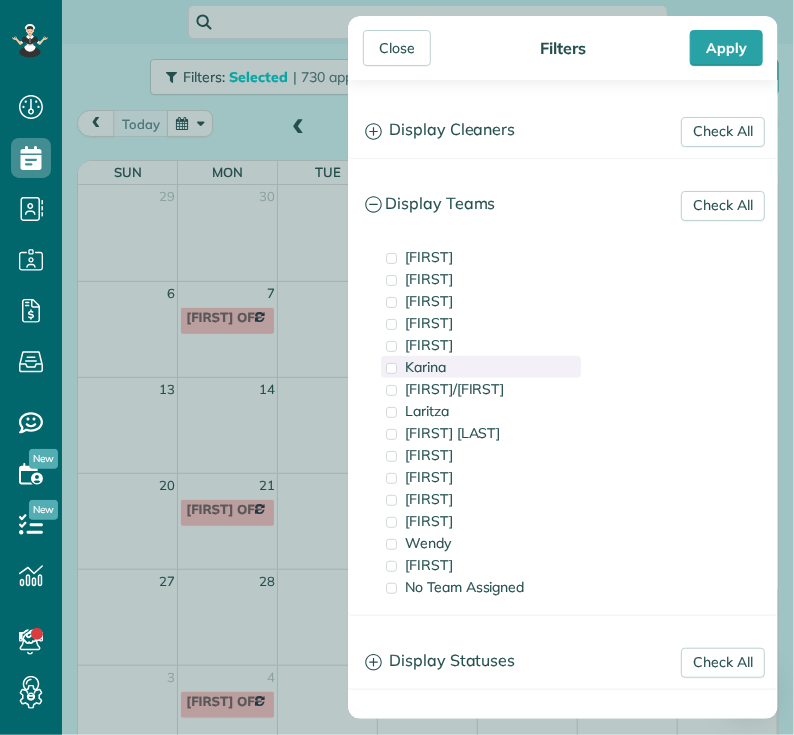 click on "Karina" at bounding box center [425, 367] 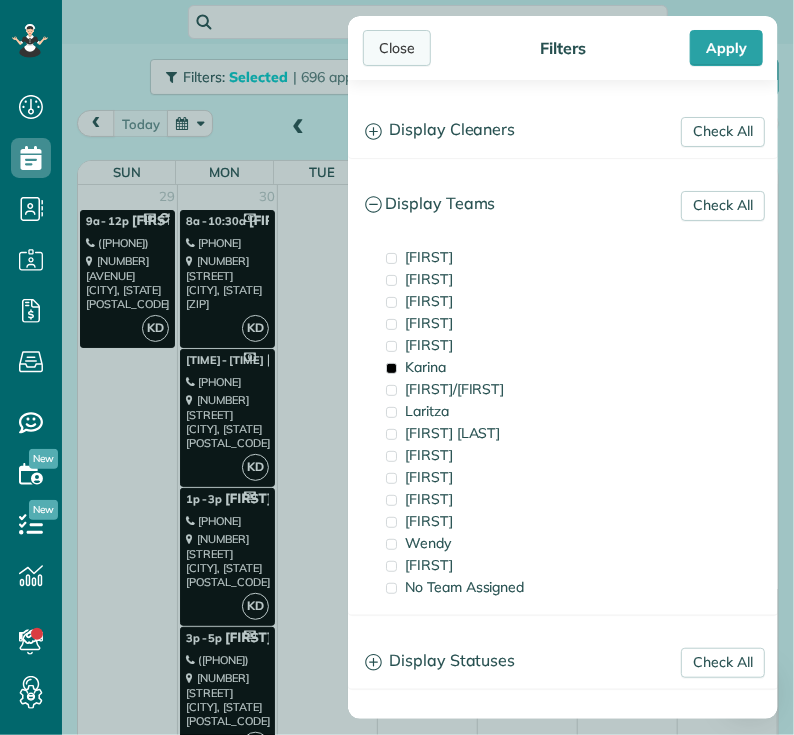 click on "Close" at bounding box center [397, 48] 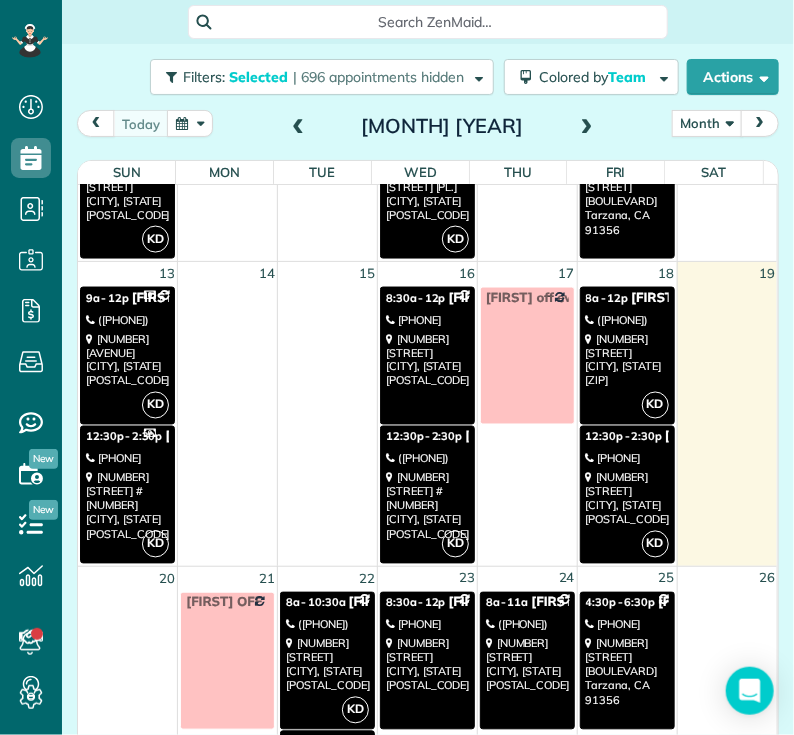 scroll, scrollTop: 819, scrollLeft: 0, axis: vertical 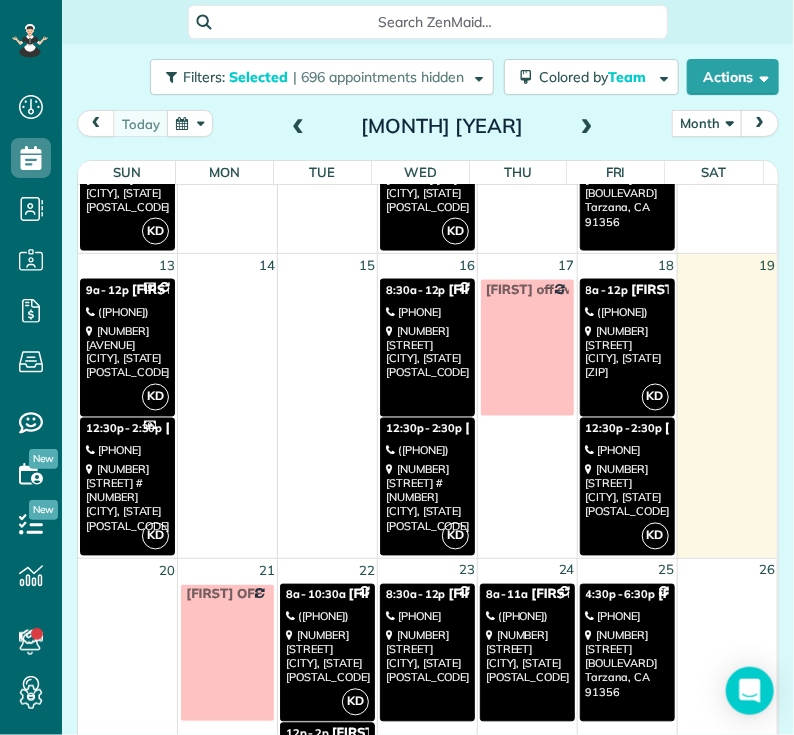 click at bounding box center [590, 617] 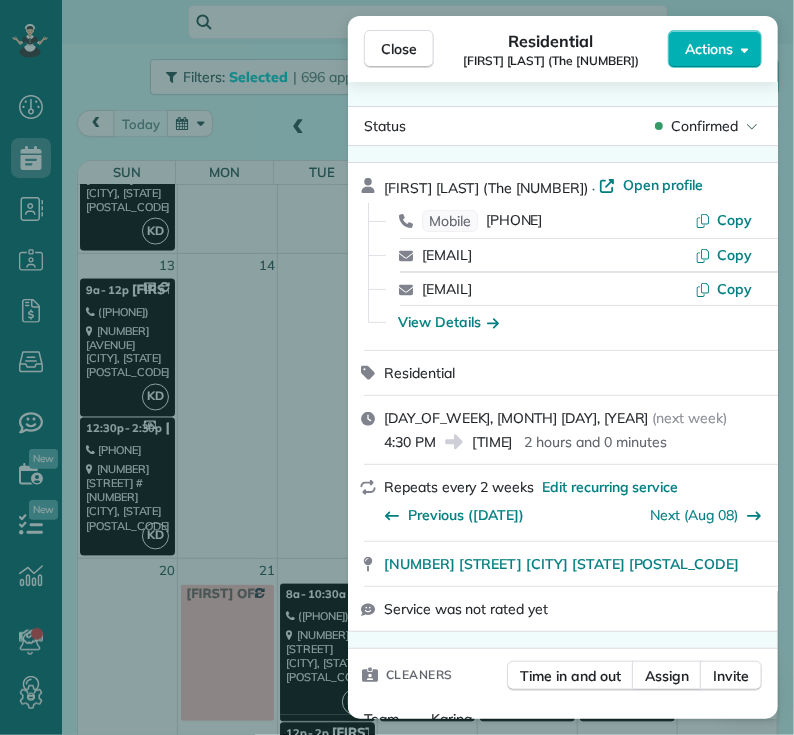 click on "Close Residential [FIRST] [LAST] (The 20) Actions Status Confirmed [FIRST] [LAST] (The 20) · Open profile Mobile ([PHONE]) Copy [EMAIL] Copy [EMAIL] Copy View Details Residential Friday, [DATE] ( next week ) [TIME] [TIME] [DURATION] Repeats every 2 weeks Edit recurring service Previous ([DATE]) Next ([DATE]) [NUMBER] [STREET] [CITY] [STATE] [POSTAL_CODE] Service was not rated yet Cleaners Time in and out Assign Invite Team Karina Cleaners No cleaners assigned yet Checklist Try Now Keep this appointment up to your standards. Stay on top of every detail, keep your cleaners organised, and your client happy. Assign a checklist Watch a 5 min demo Billing Billing actions Price $[PRICE] Overcharge $[PRICE] Discount $[PRICE] Coupon discount - Primary tax - Secondary tax - Total appointment price $[PRICE] Tips collected New feature! $[PRICE] Unpaid Mark as paid Total including tip $[PRICE] Get paid online in no-time! Send an invoice and reward your cleaners with tips Key # - Notes 0" at bounding box center [397, 367] 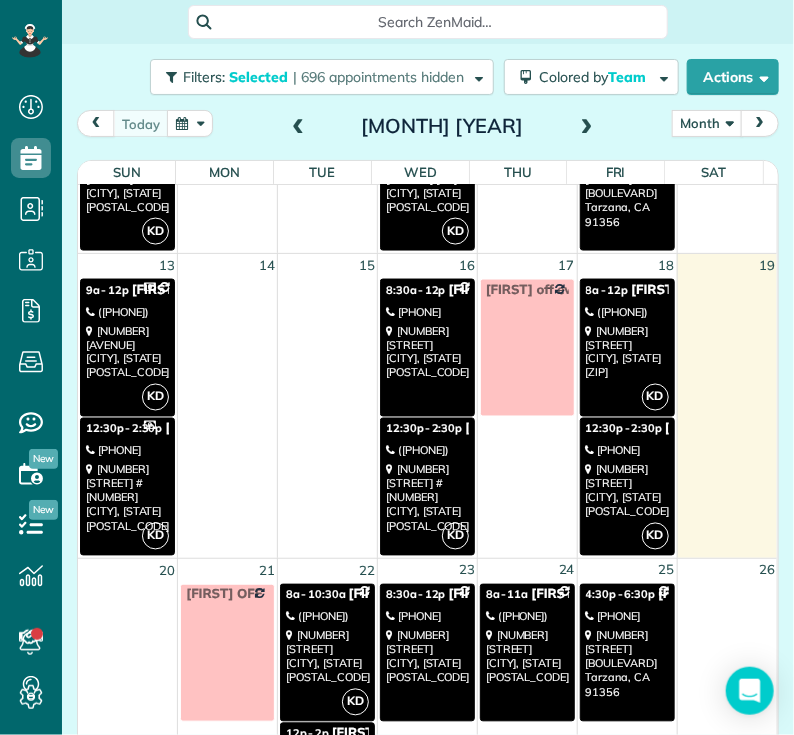 click on "[PHONE]" at bounding box center (127, 451) 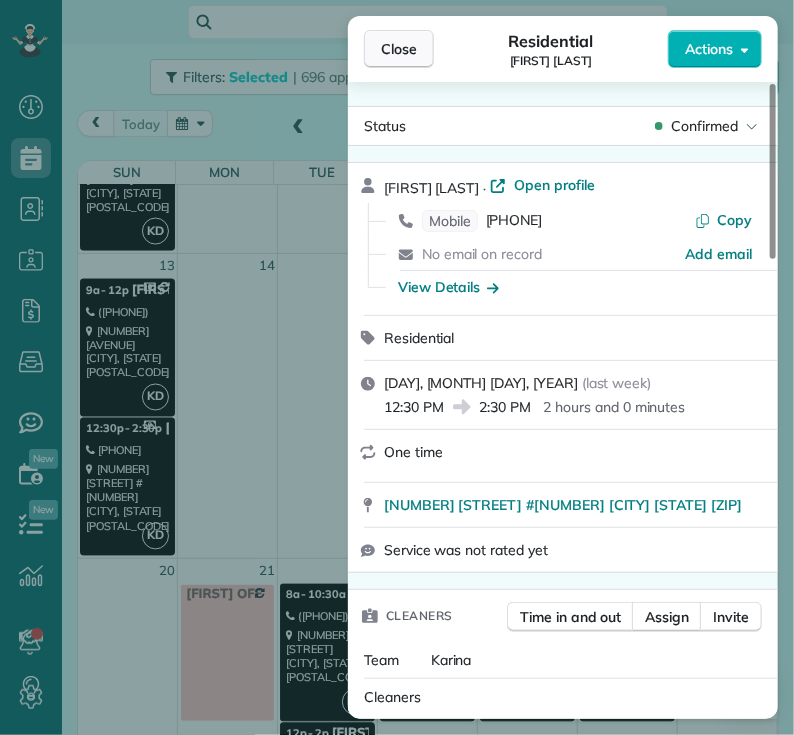 click on "Close" at bounding box center (399, 49) 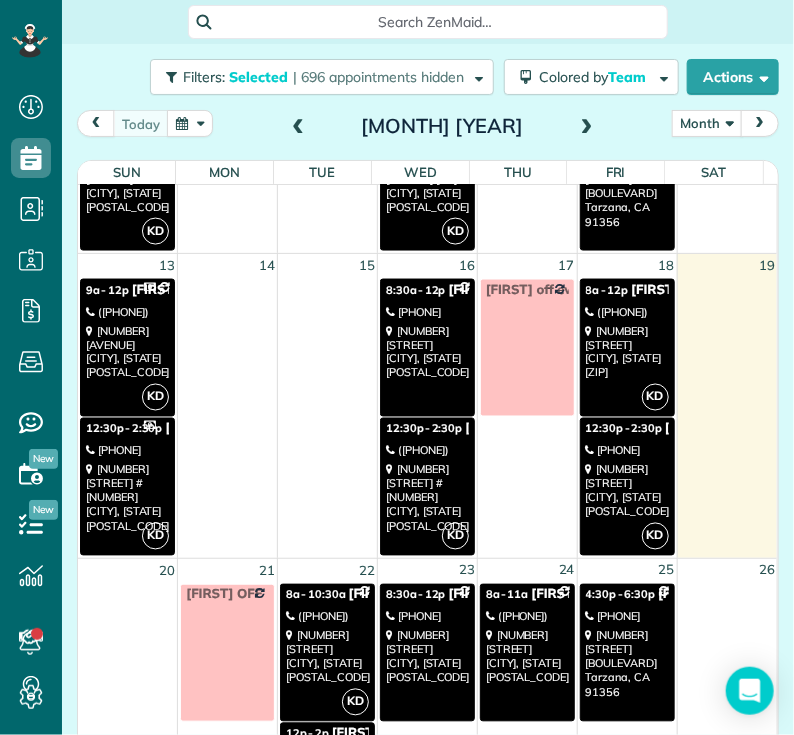 click on "[NUMBER] [STREET] # [NUMBER] [CITY], [STATE] [POSTAL_CODE]" at bounding box center (427, 498) 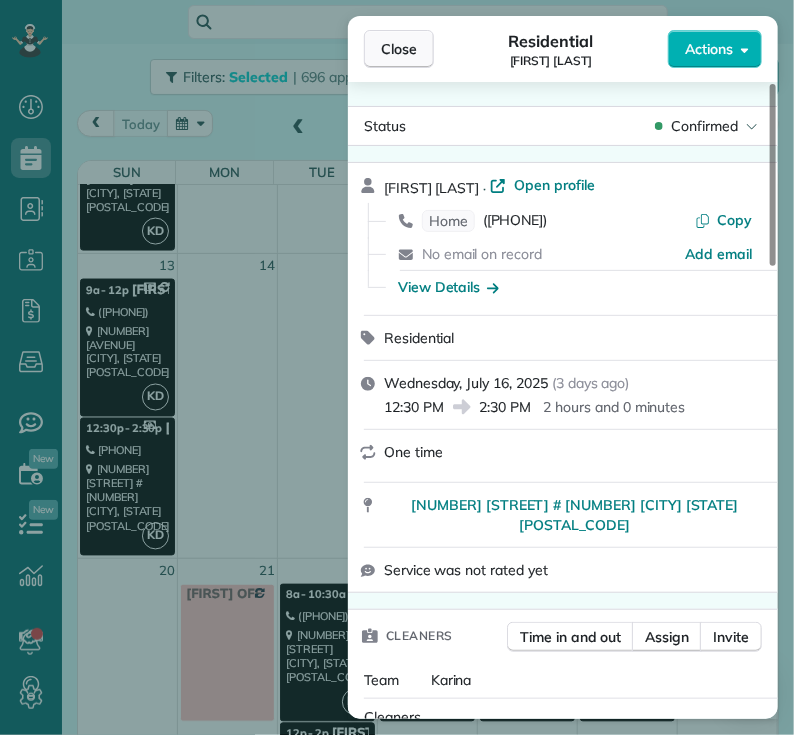 click on "Close" at bounding box center (399, 49) 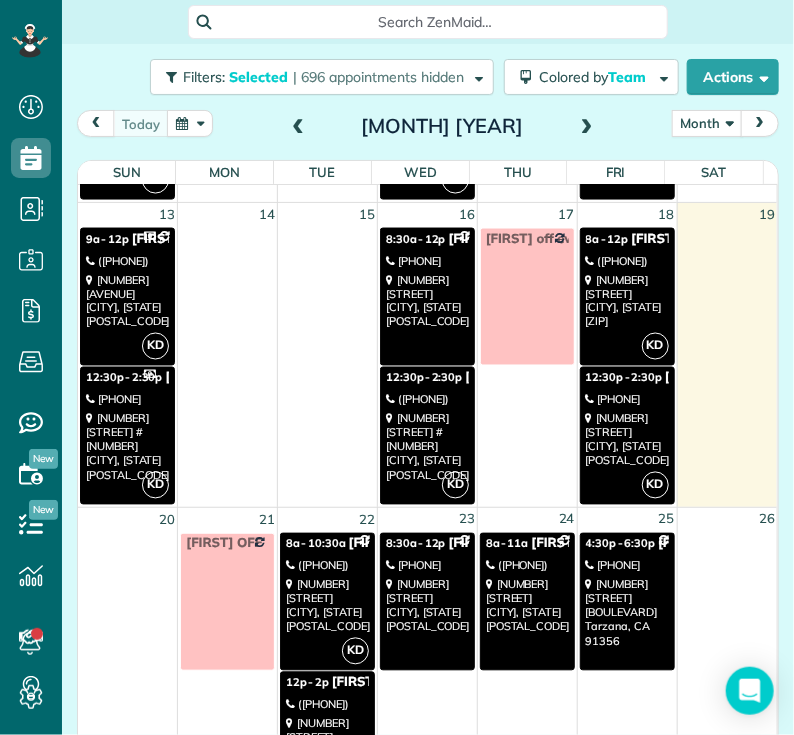scroll, scrollTop: 864, scrollLeft: 0, axis: vertical 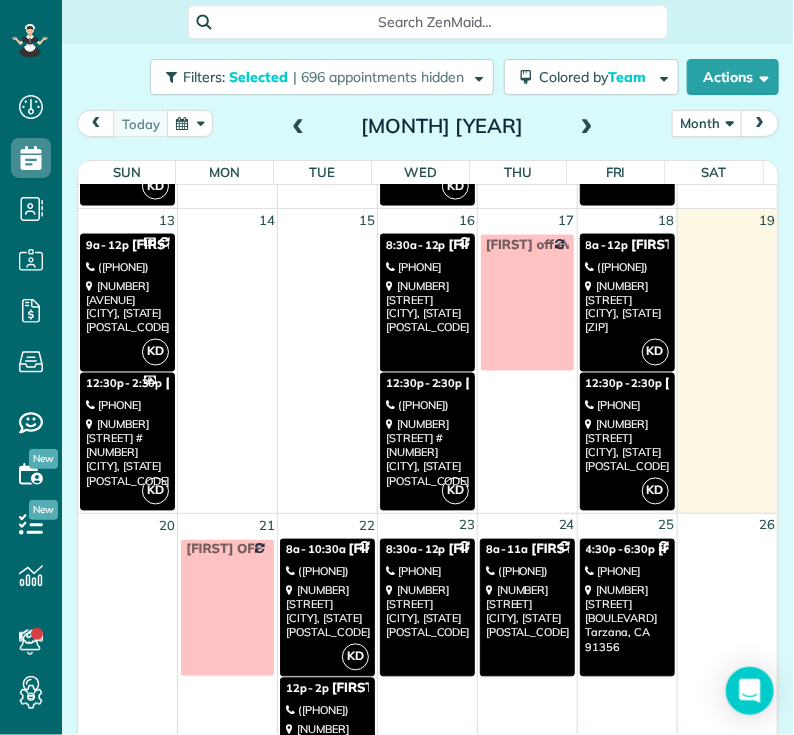 click on "[NUMBER] [BOULEVARD] [CITY], [STATE] [POSTAL_CODE]" at bounding box center (627, 307) 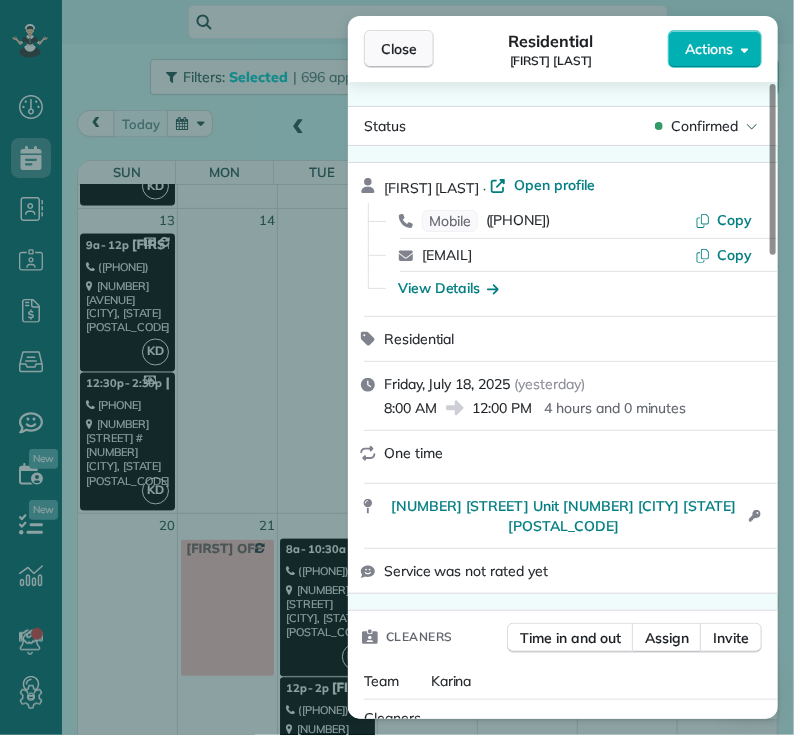 click on "Close" at bounding box center (399, 49) 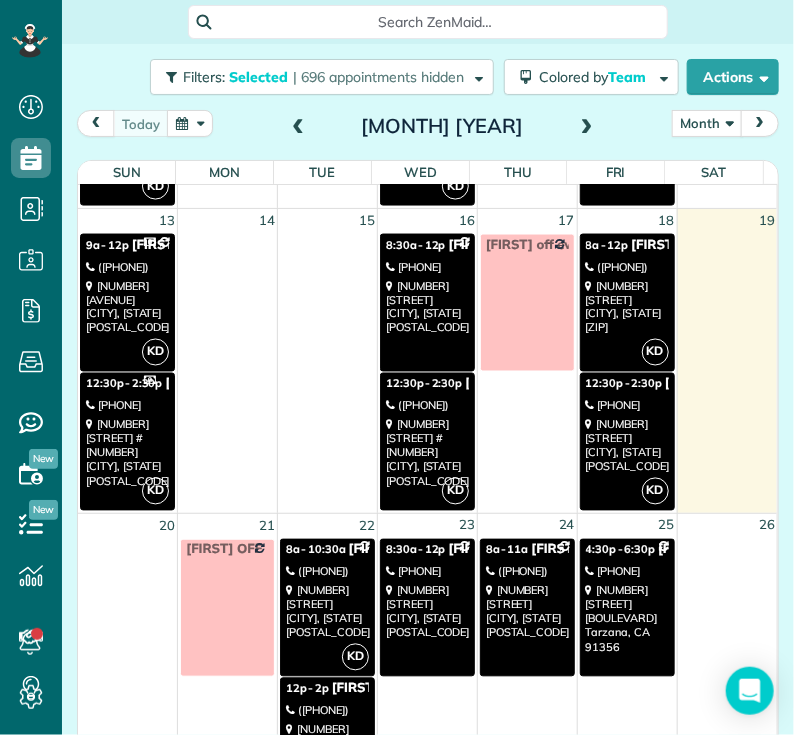 click on "[NUMBER] [STREET] [CITY], [STATE] [POSTAL_CODE]" at bounding box center (627, 446) 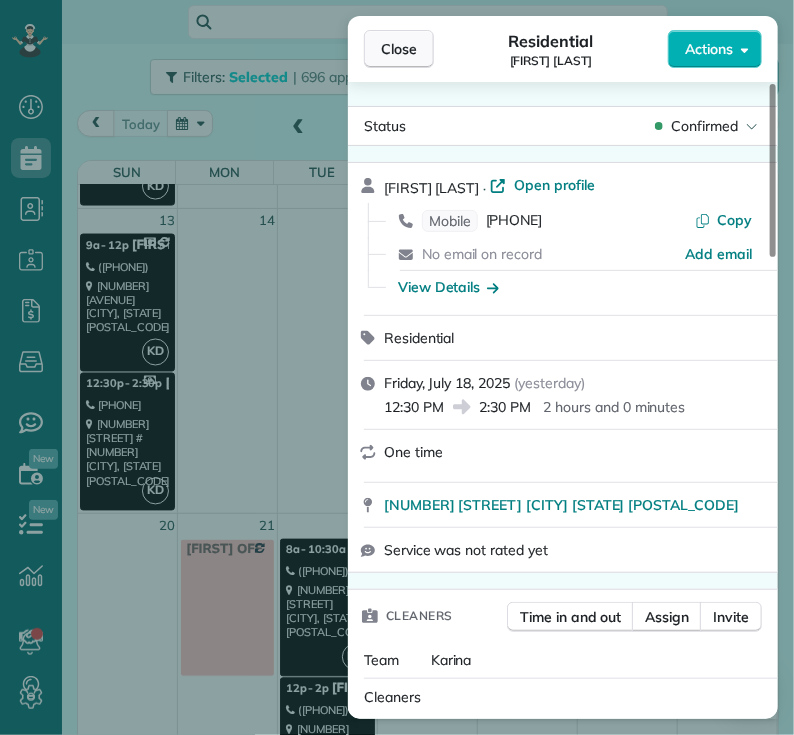 click on "Close" at bounding box center (399, 49) 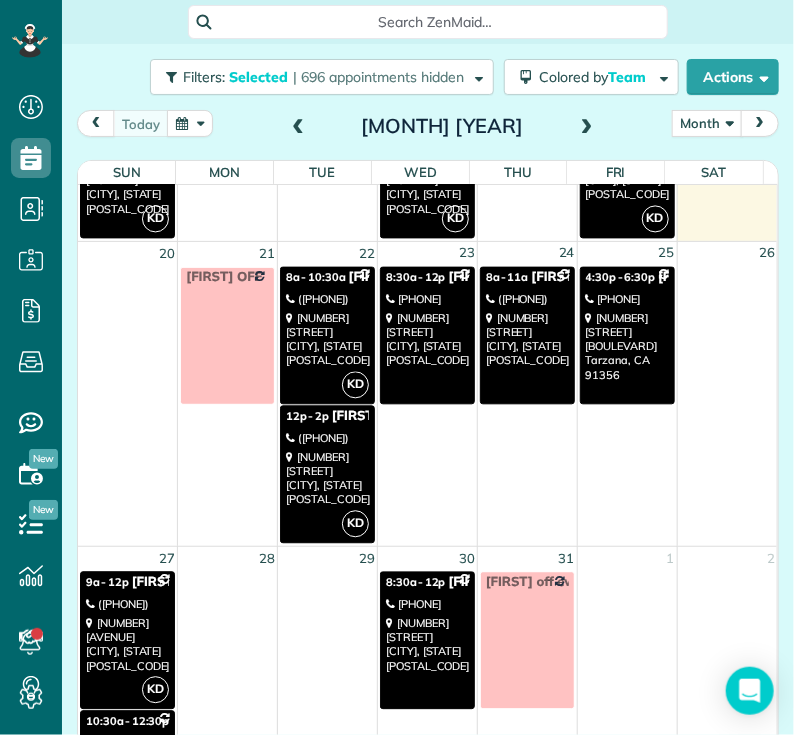 scroll, scrollTop: 1137, scrollLeft: 0, axis: vertical 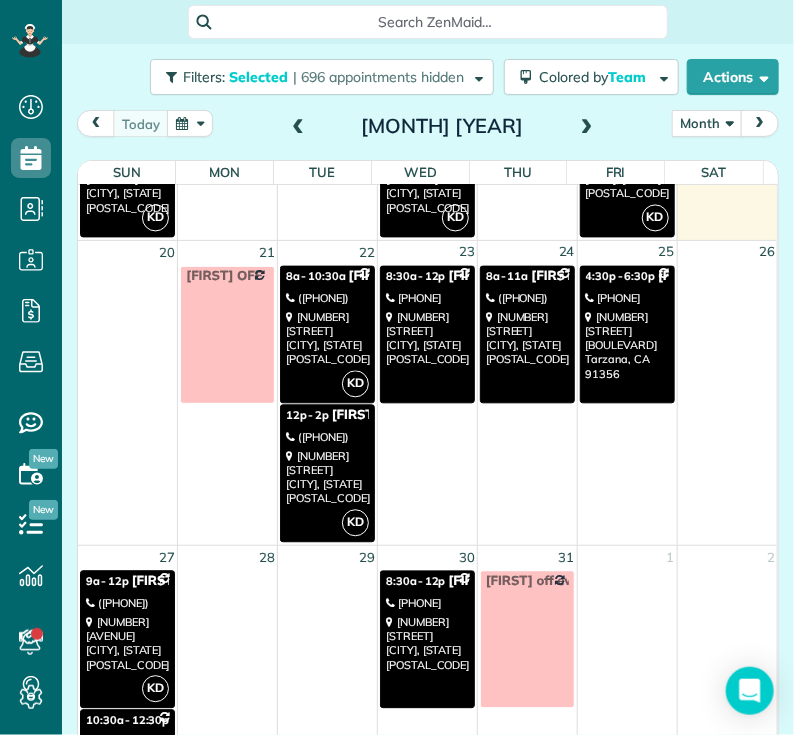 click on "([PHONE])" at bounding box center (327, 299) 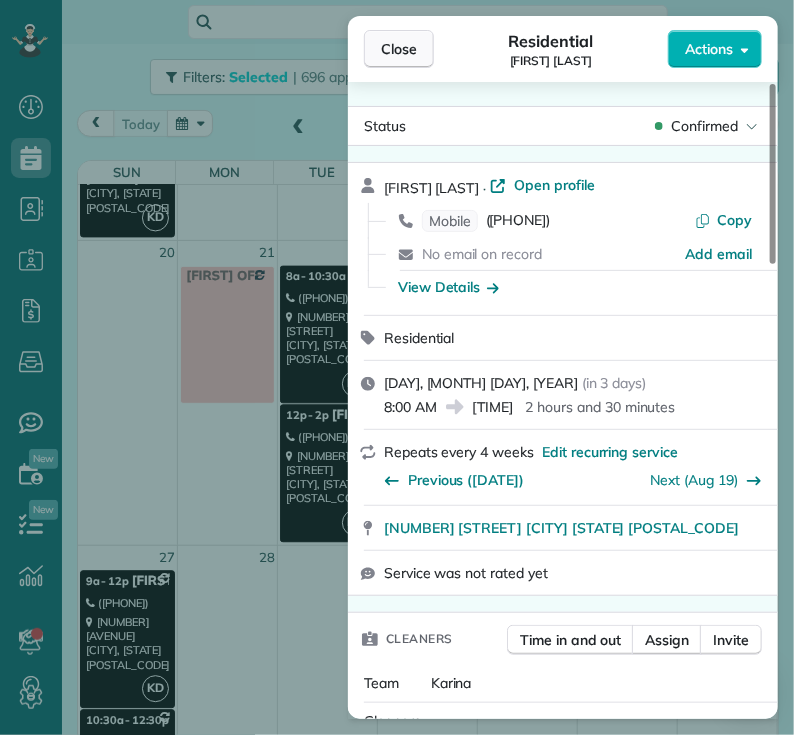 click on "Close" at bounding box center (399, 49) 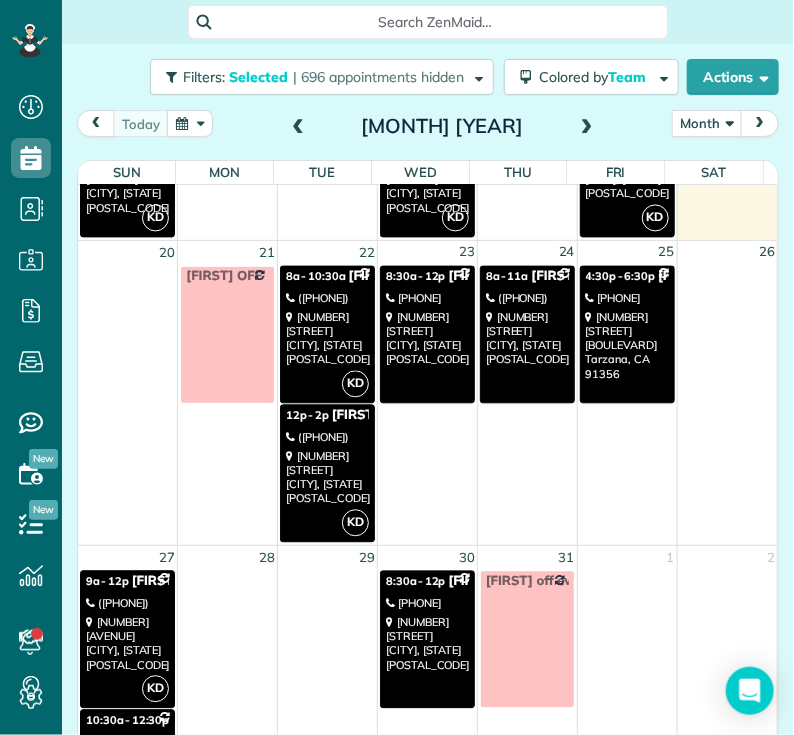 click on "([PHONE])" at bounding box center (327, 438) 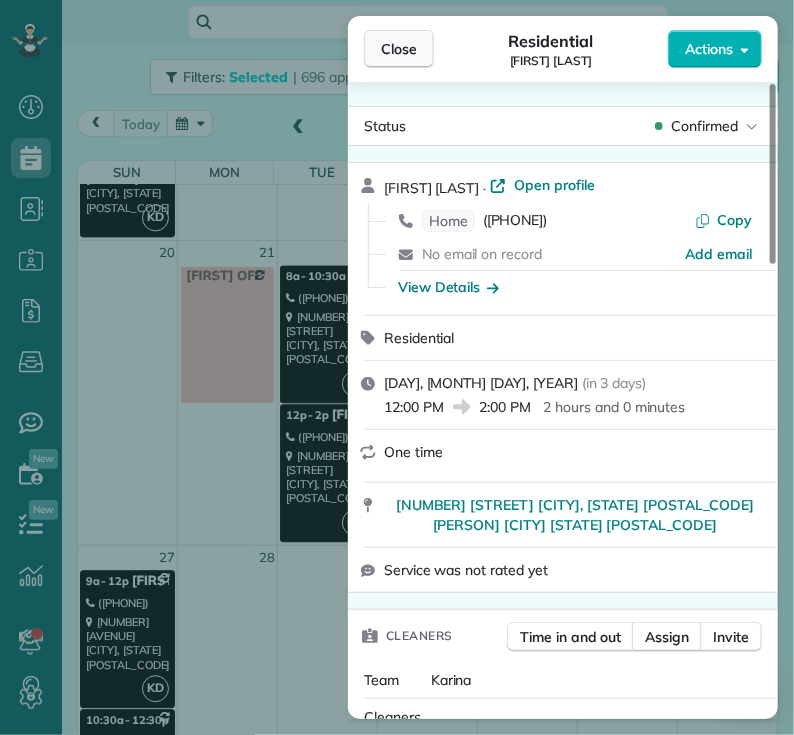 click on "Close" at bounding box center (399, 49) 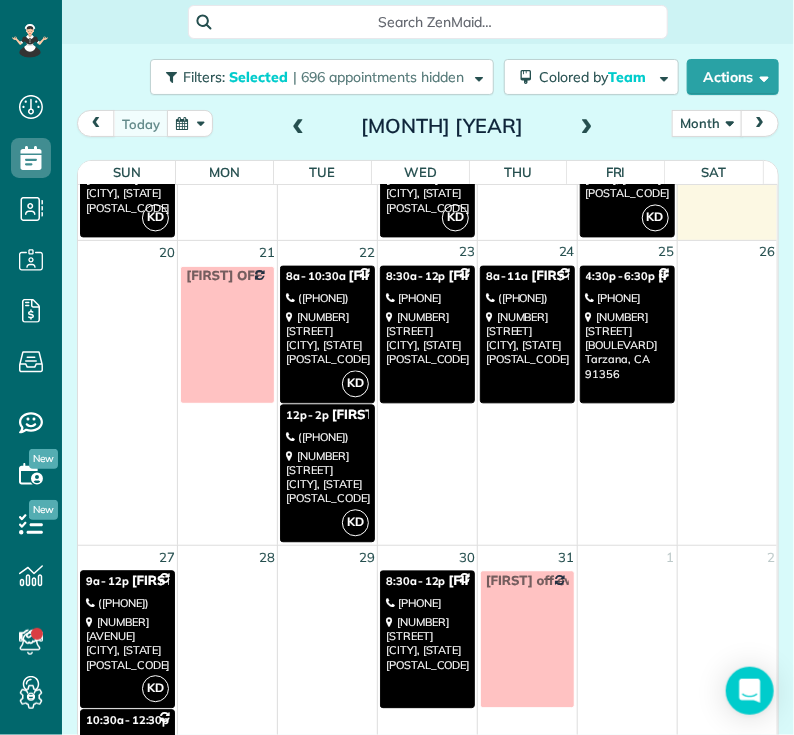 click on "[PHONE]" at bounding box center (427, 299) 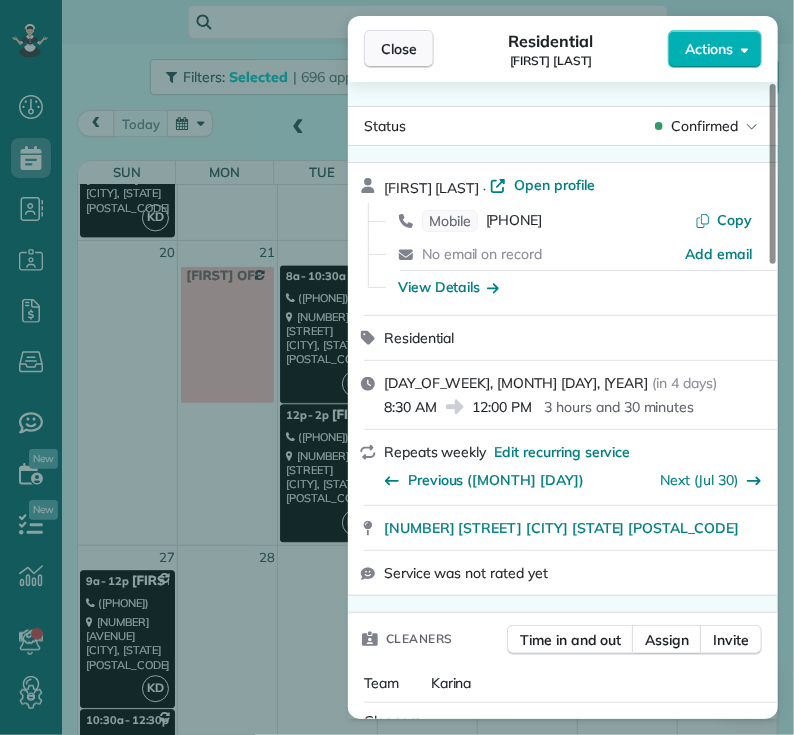 click on "Close" at bounding box center (399, 49) 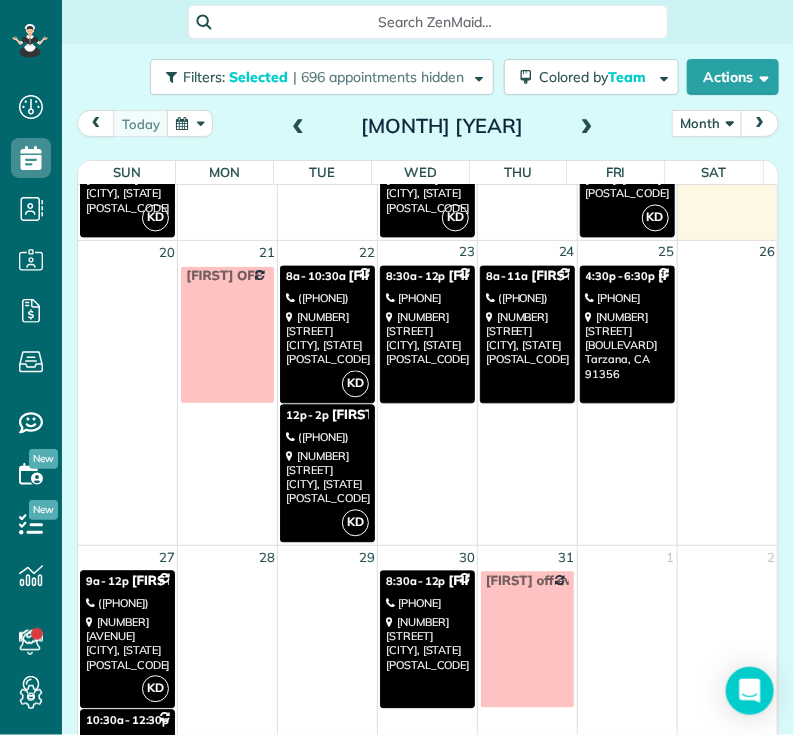 click on "[NUMBER] [STREET] [CITY], [STATE] [POSTAL_CODE]" at bounding box center [527, 339] 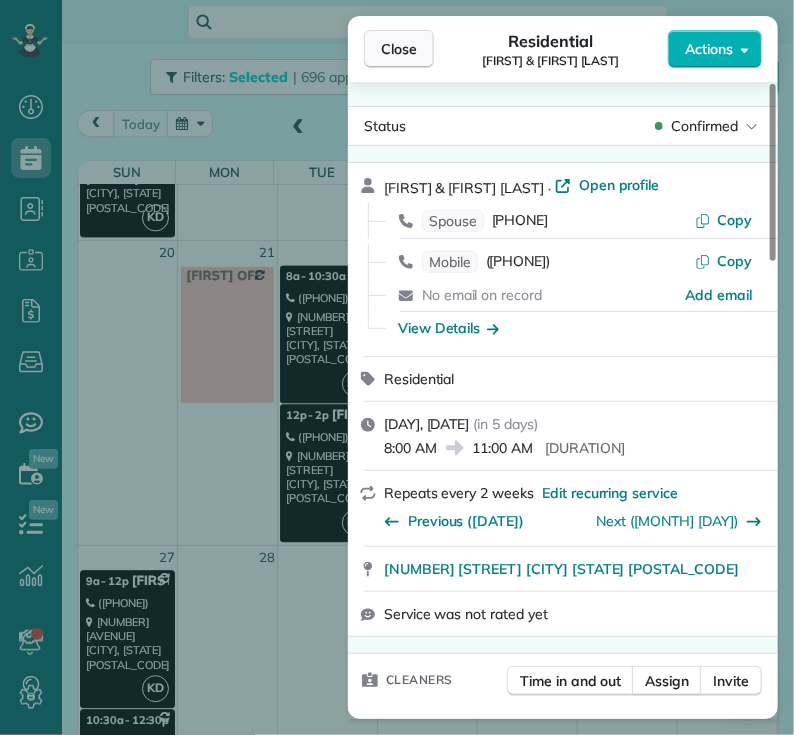 click on "Close" at bounding box center [399, 49] 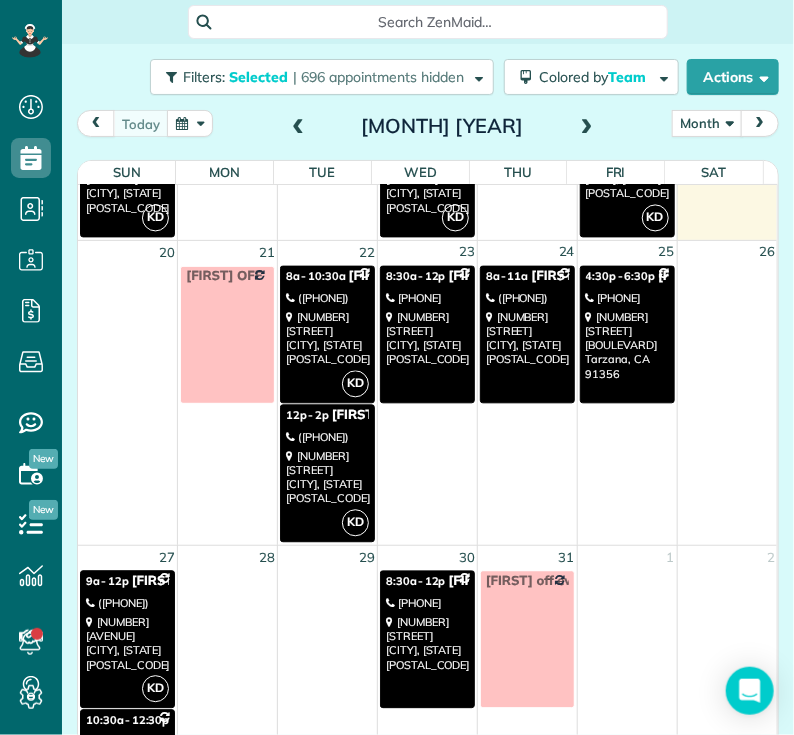 click on "[NUMBER] [STREET] [CITY], [STATE] [POSTAL_CODE]" at bounding box center [627, 346] 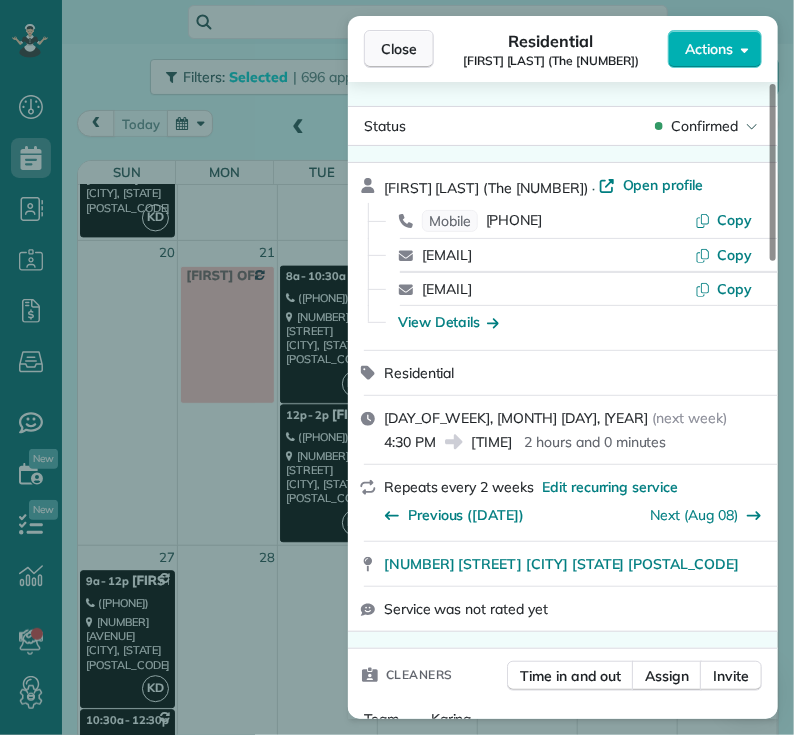 click on "Close" at bounding box center (399, 49) 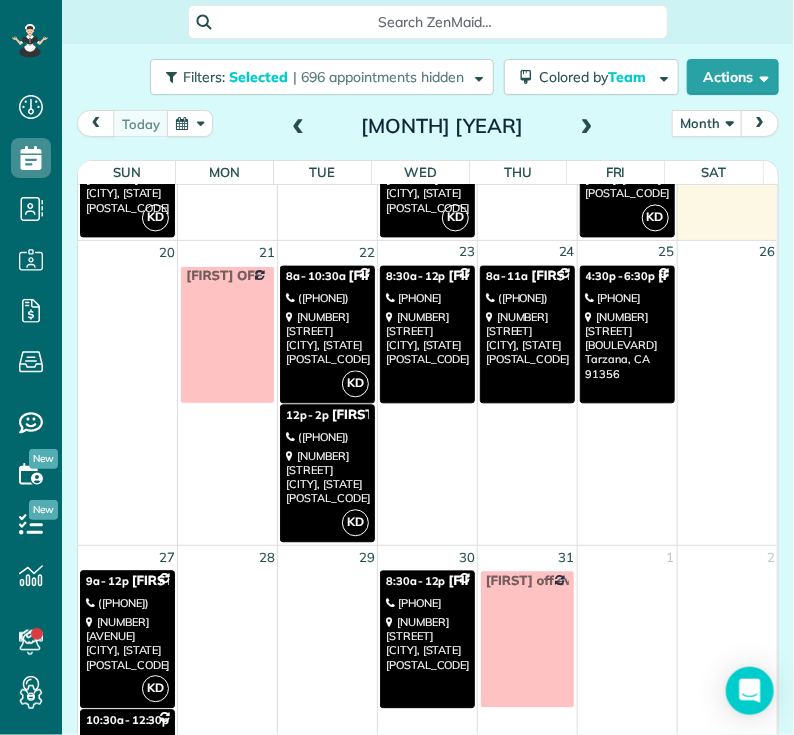 click on "[NUMBER] [STREET] [CITY], [STATE] [POSTAL_CODE]" at bounding box center [627, 346] 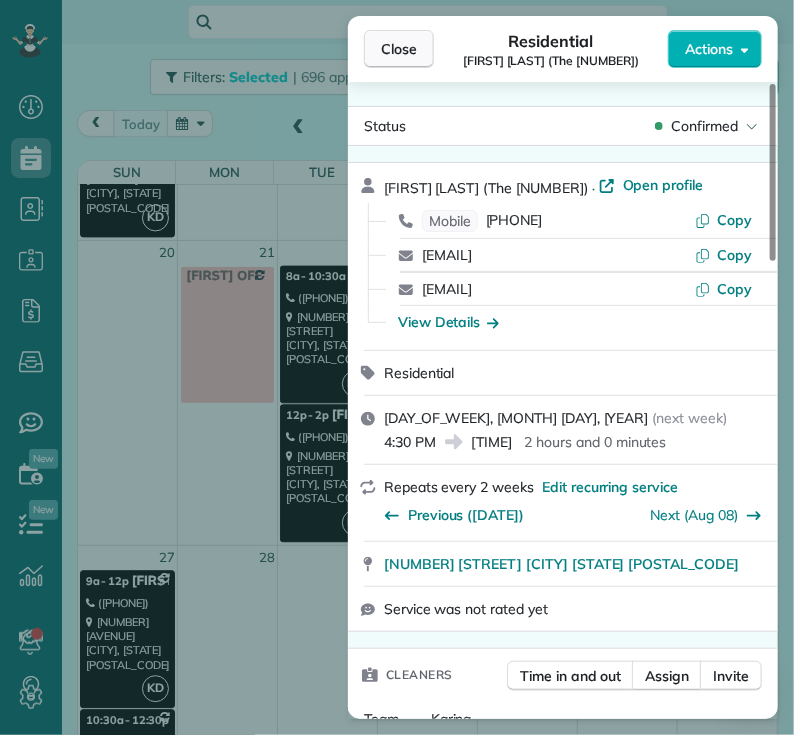 click on "Close" at bounding box center [399, 49] 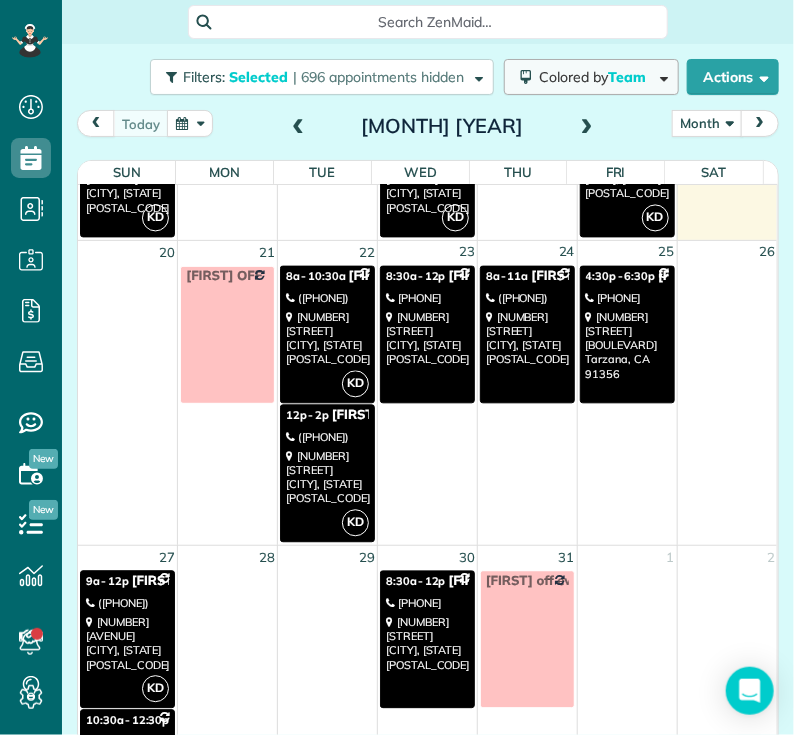 click on "Colored by  Team" at bounding box center (591, 77) 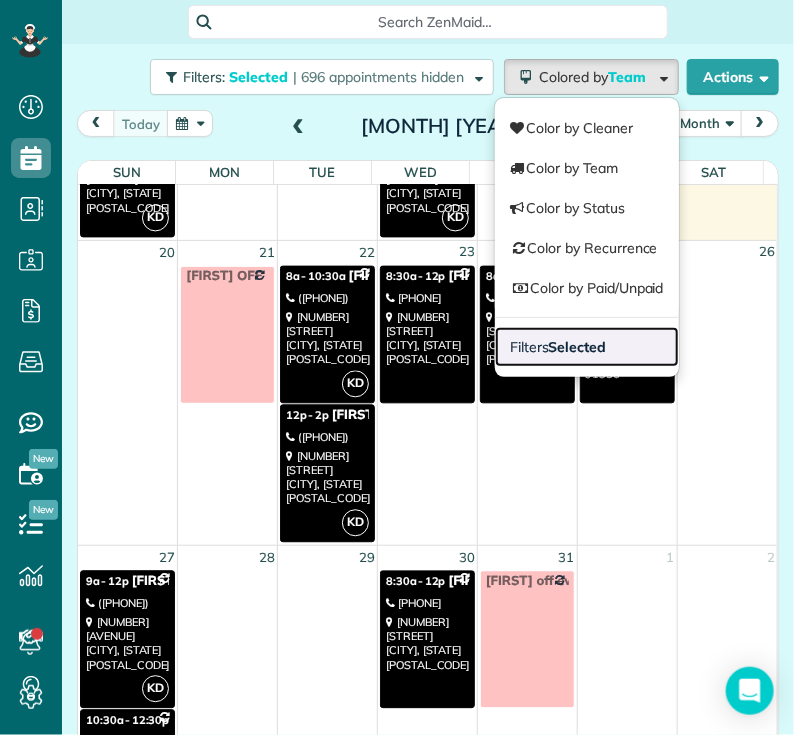 click on "Filters  Selected" at bounding box center [587, 347] 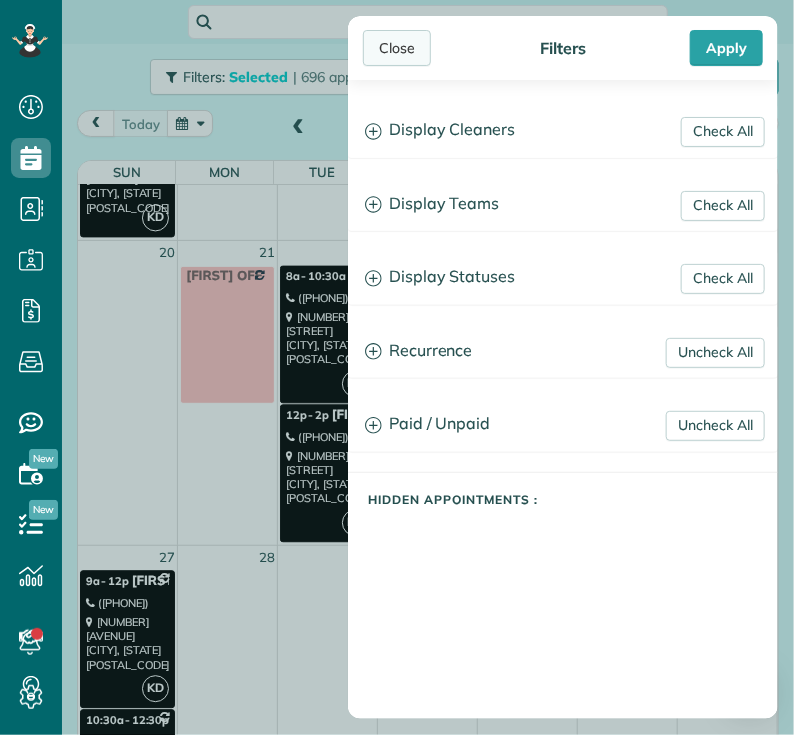 click on "Close" at bounding box center [397, 48] 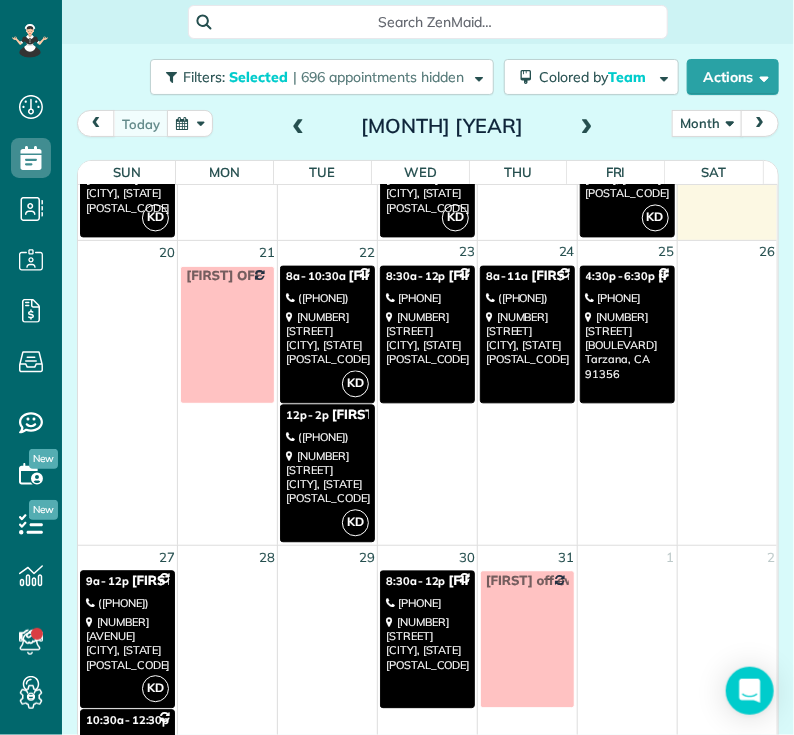 click on "[NUMBER] [STREET] [CITY], [STATE] [POSTAL_CODE]" at bounding box center (627, 346) 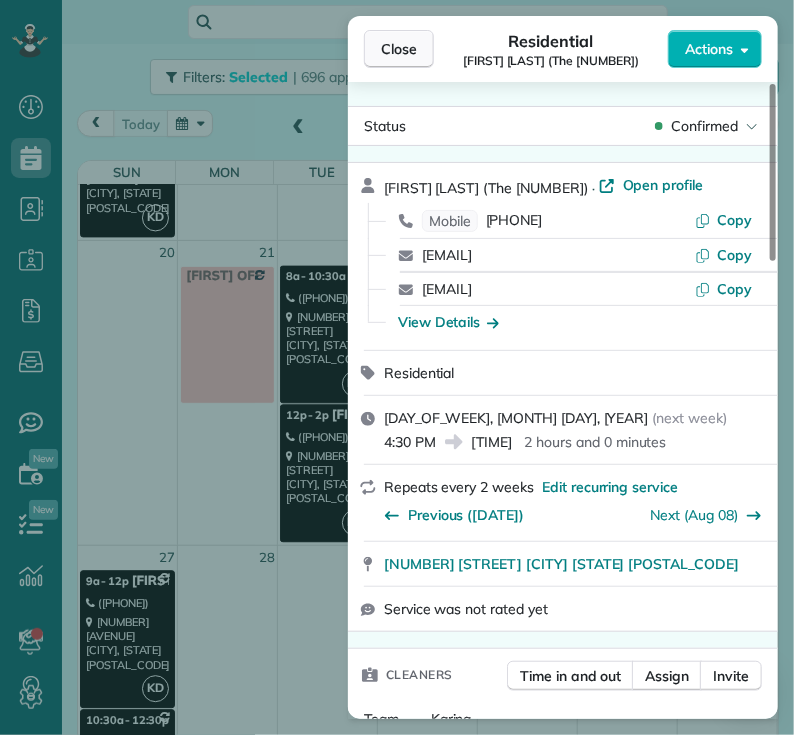 click on "Close" at bounding box center [399, 49] 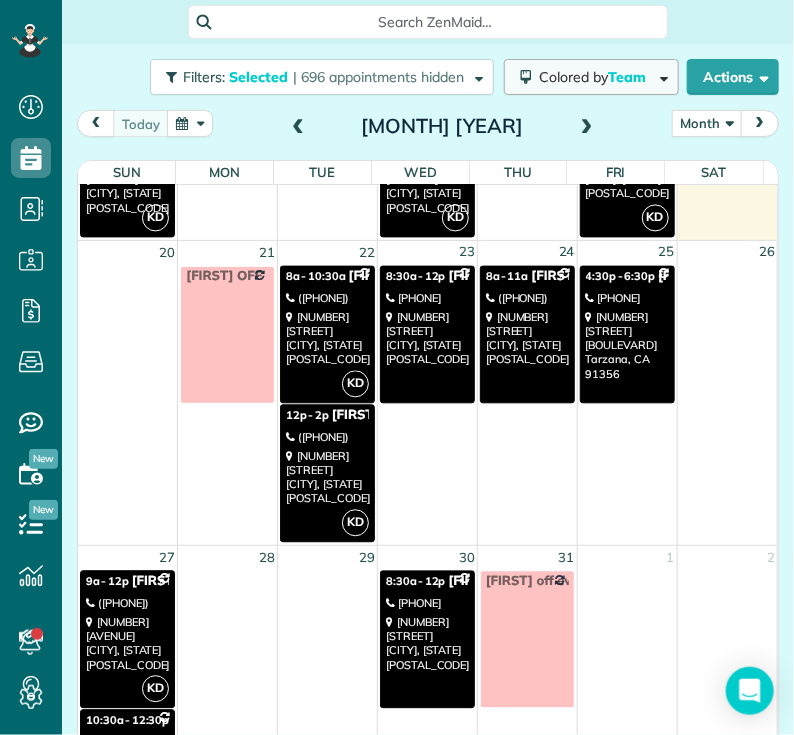 click on "Colored by  Team" at bounding box center (596, 77) 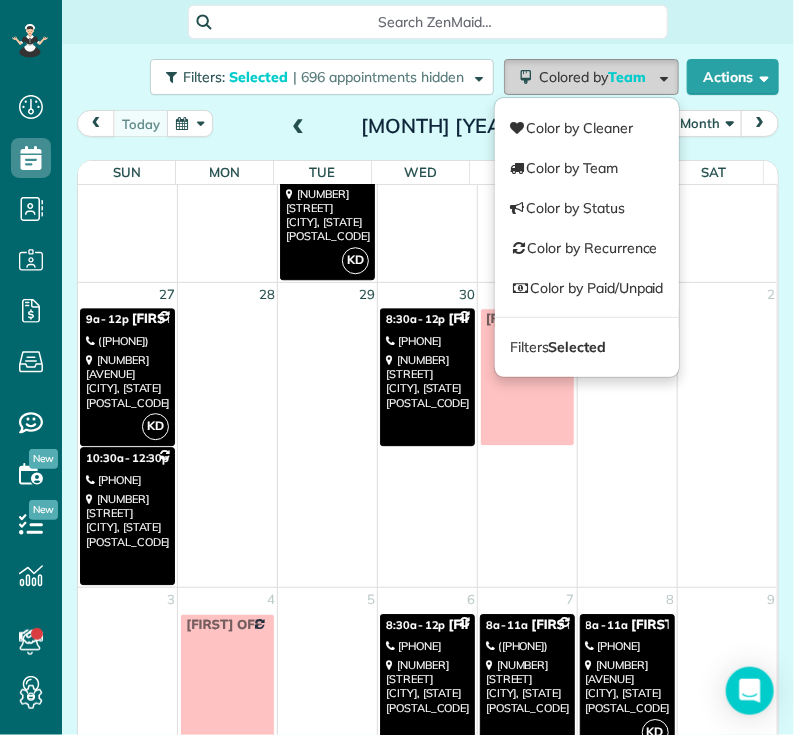 scroll, scrollTop: 1400, scrollLeft: 0, axis: vertical 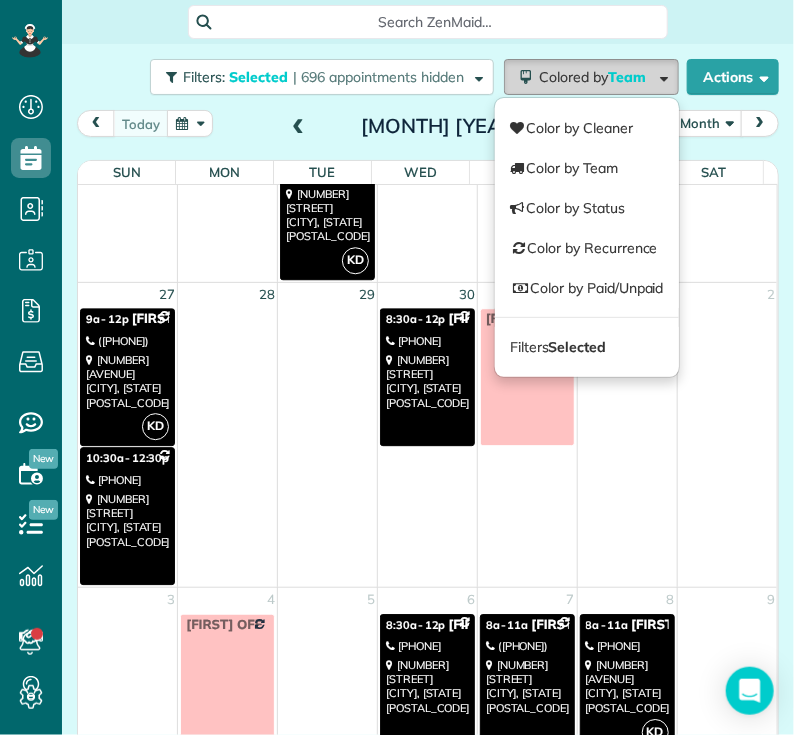click on "([PHONE])" at bounding box center (127, 341) 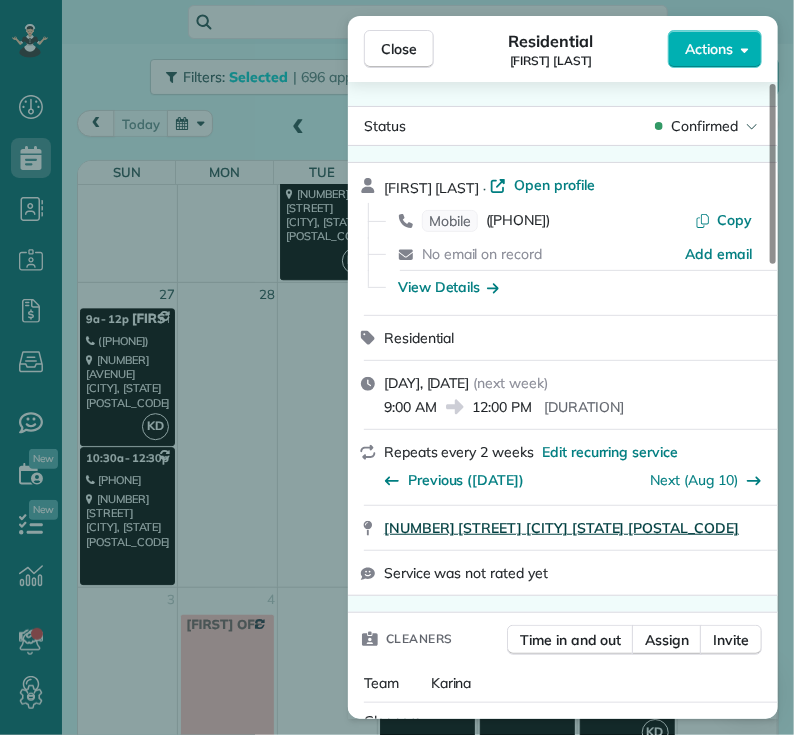 click on "[NUMBER] [STREET] [CITY] [STATE] [POSTAL_CODE]" at bounding box center [561, 528] 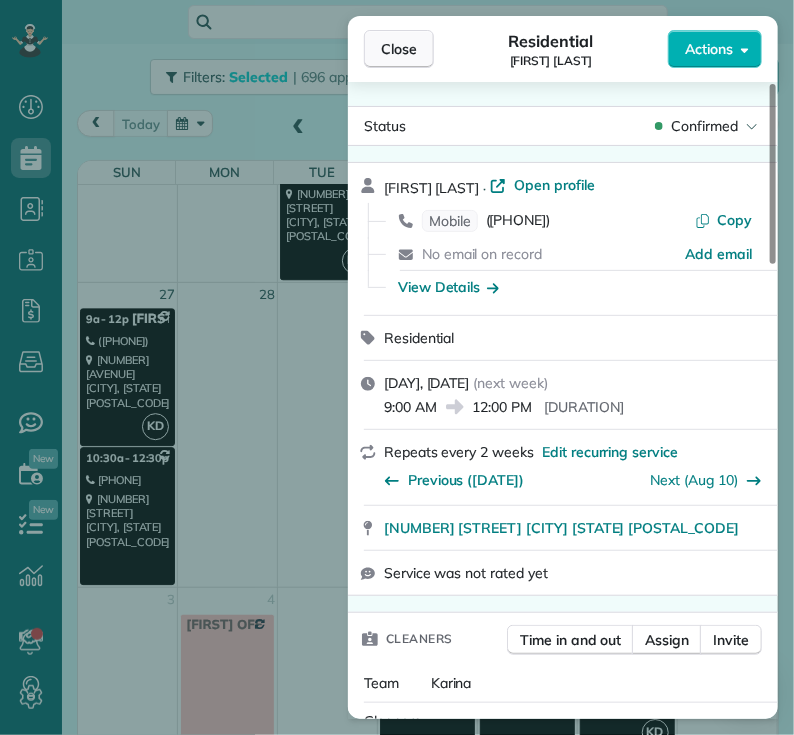 click on "Close" at bounding box center (399, 49) 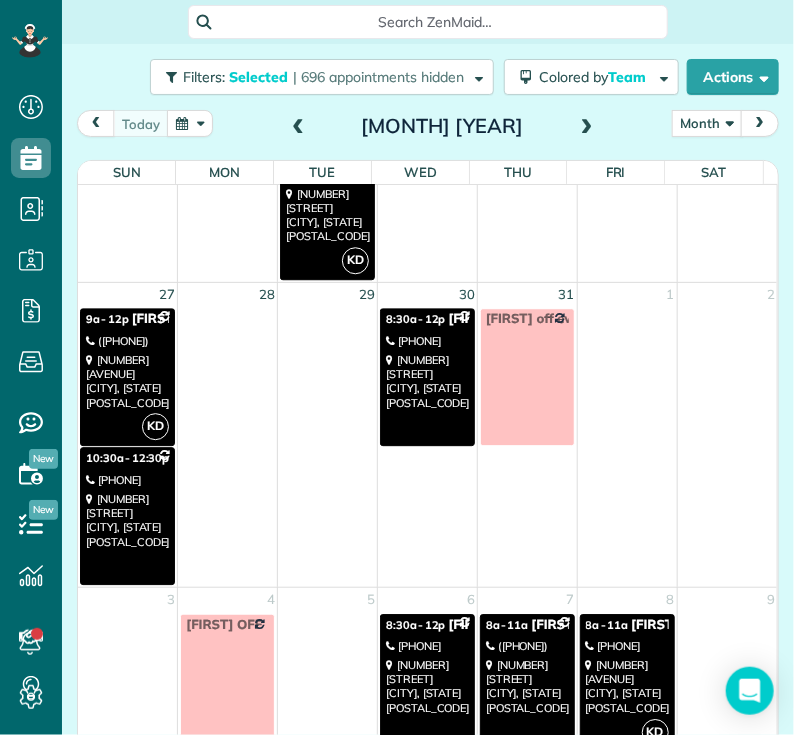 click on "[NUMBER] [STREET] [CITY], [STATE] [POSTAL_CODE]" at bounding box center (127, 520) 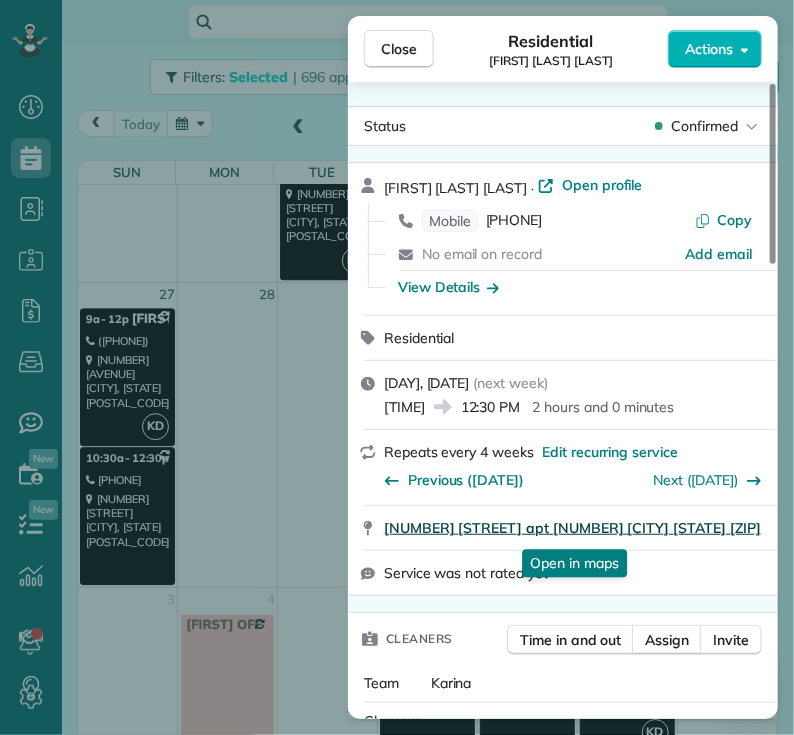 click on "[NUMBER] [STREET] apt [NUMBER] [CITY] [STATE] [ZIP]" at bounding box center [572, 528] 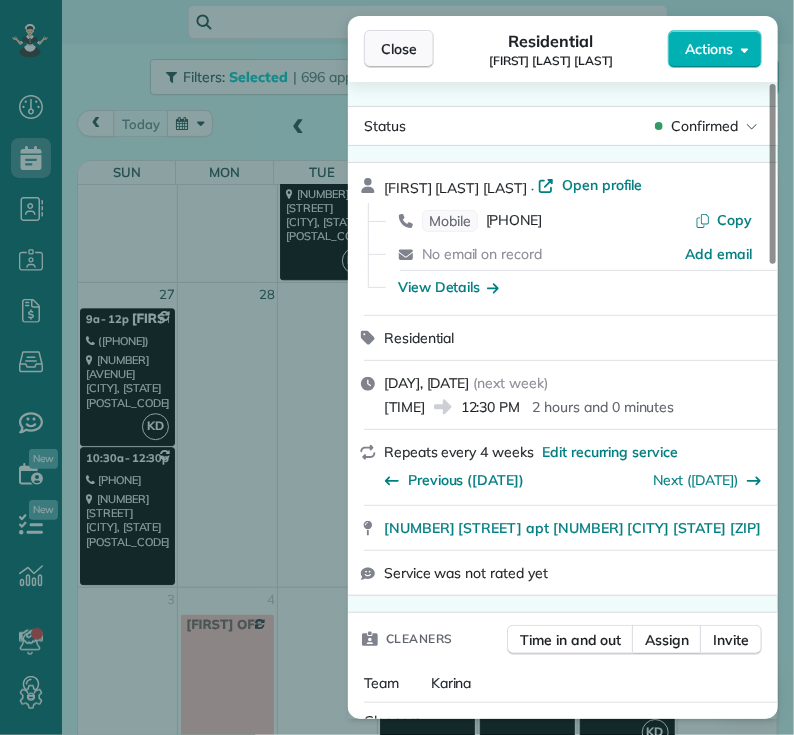 click on "Close" at bounding box center (399, 49) 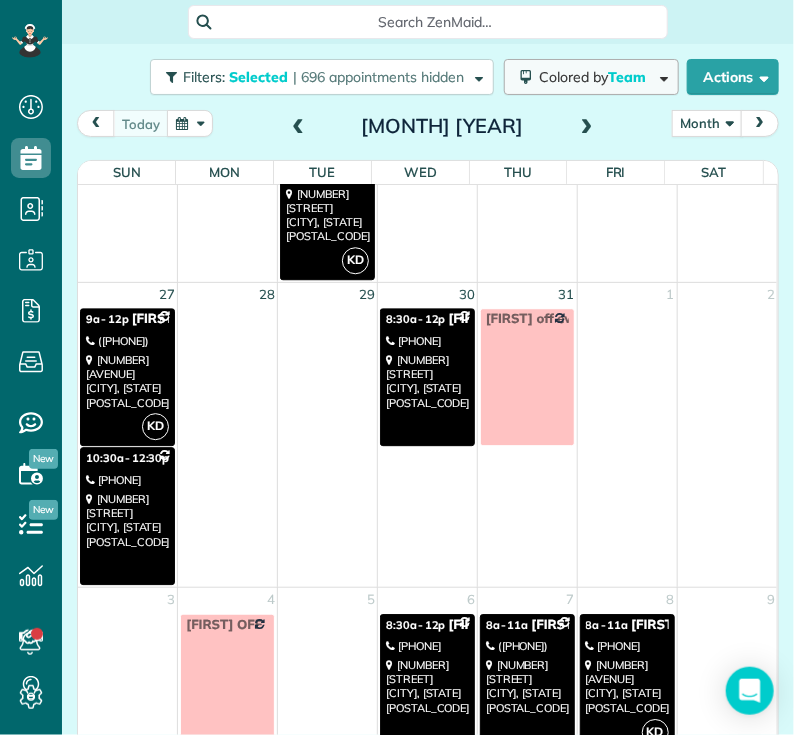 click on "Colored by  Team" at bounding box center (596, 77) 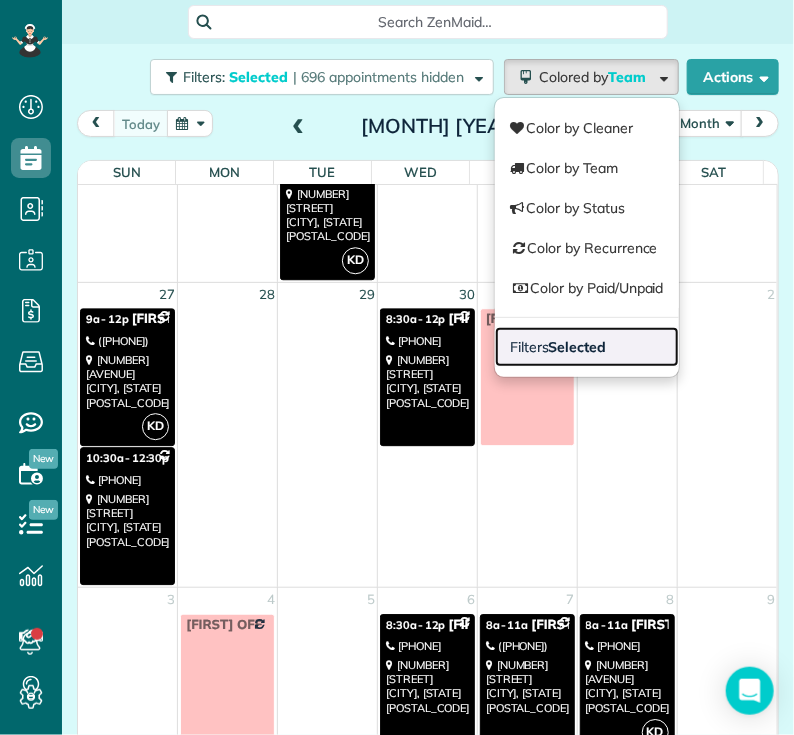 click on "Filters  Selected" at bounding box center [587, 347] 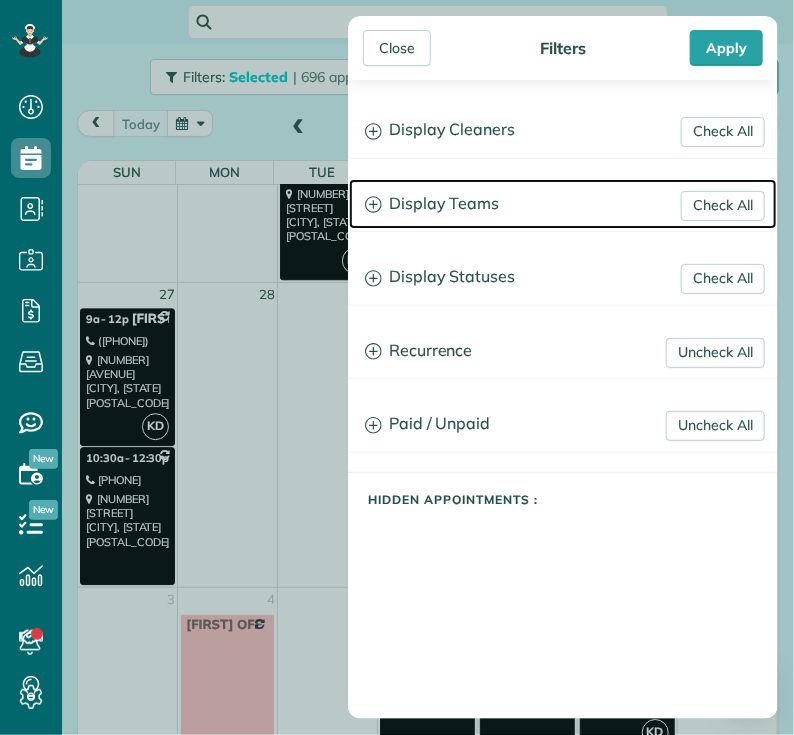 click on "Display Teams" at bounding box center [563, 204] 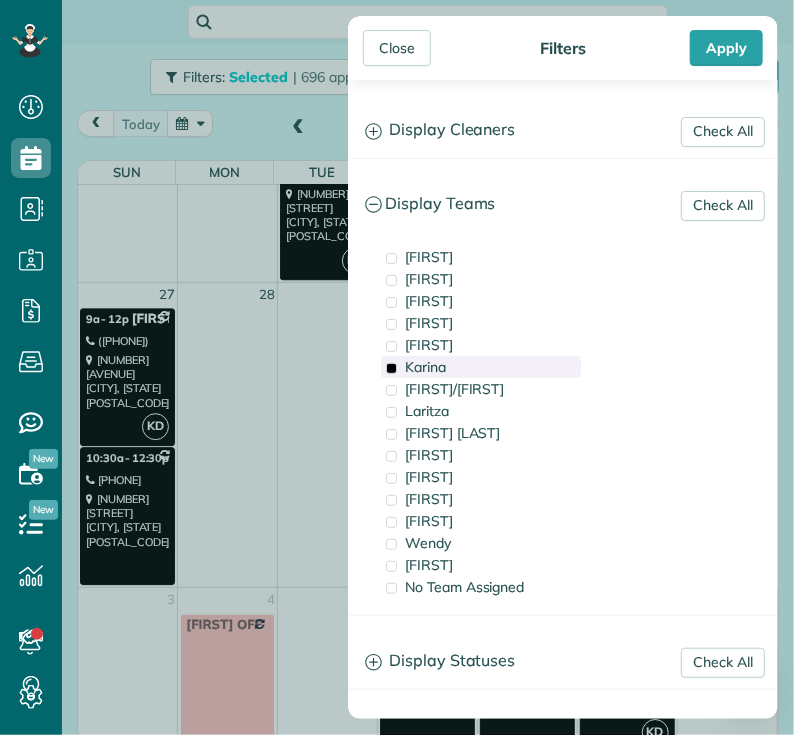 click at bounding box center [391, 368] 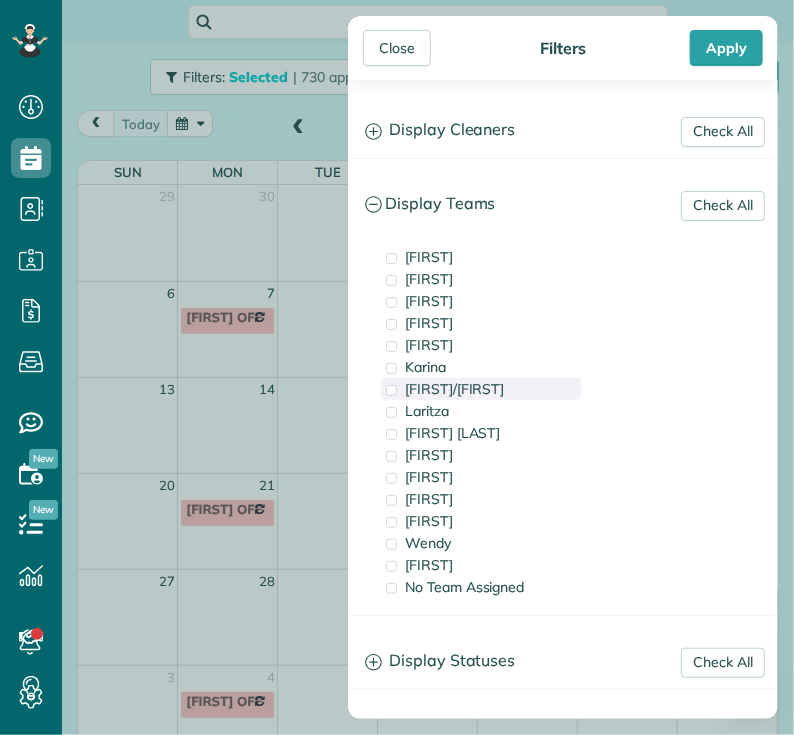 scroll, scrollTop: 0, scrollLeft: 0, axis: both 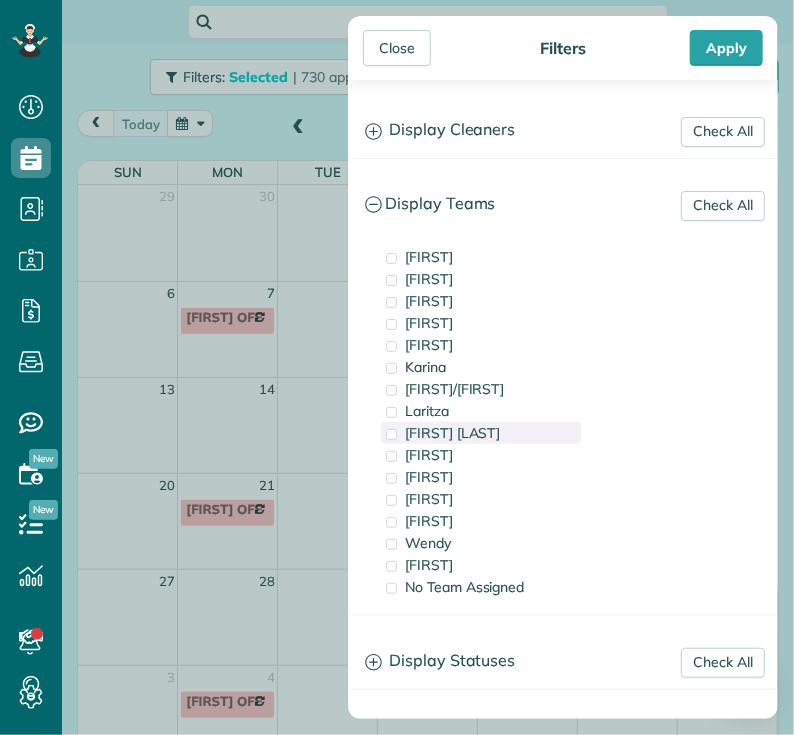 click on "[FIRST] [LAST]" at bounding box center (452, 433) 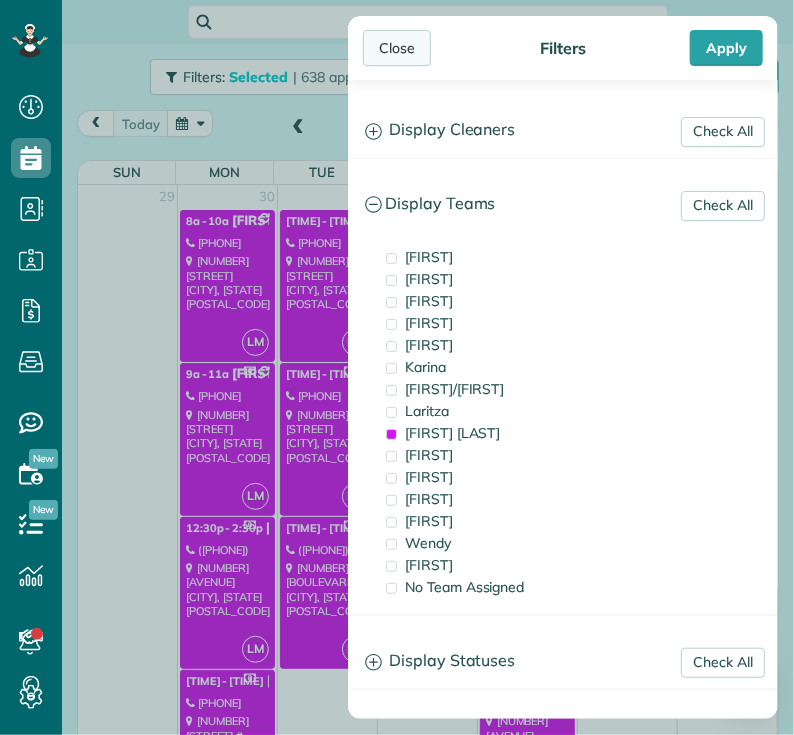 click on "Close" at bounding box center (397, 48) 